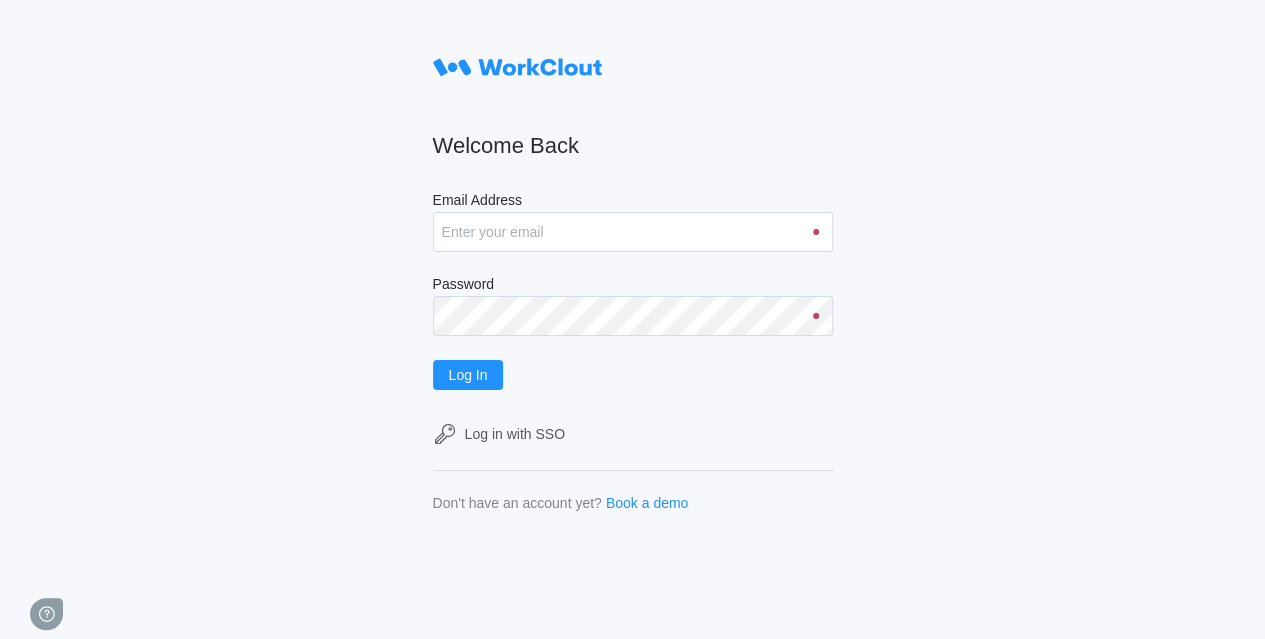 scroll, scrollTop: 0, scrollLeft: 0, axis: both 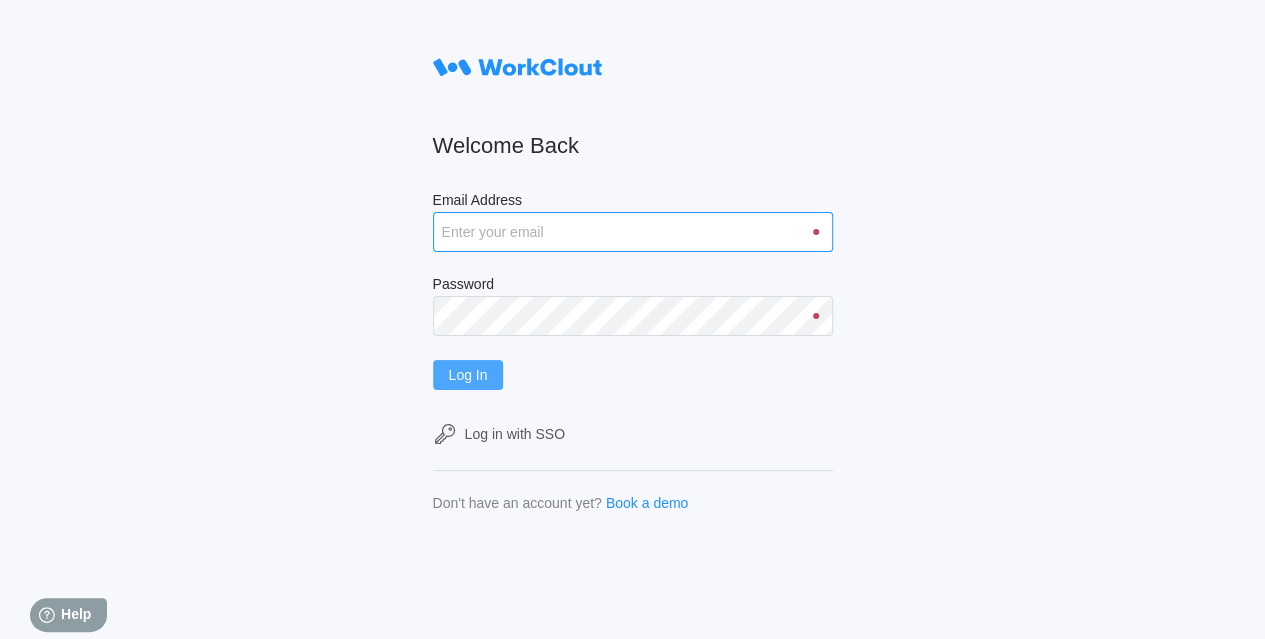 type on "[USERNAME]@example.com" 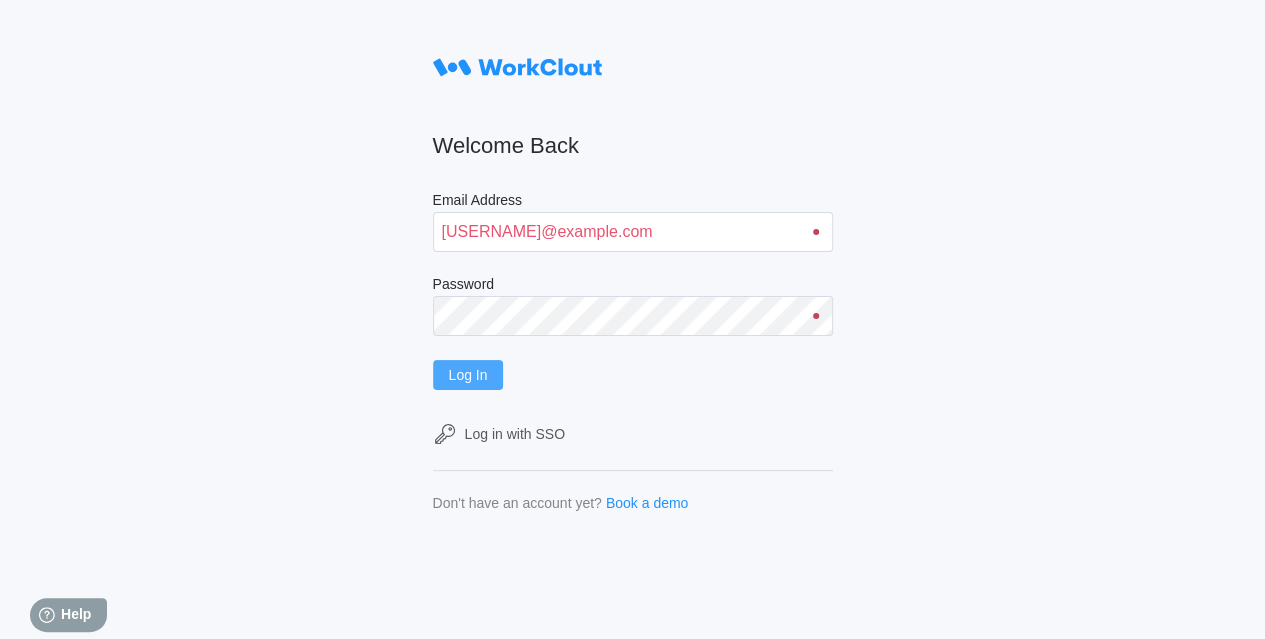 click on "Log In" at bounding box center [468, 375] 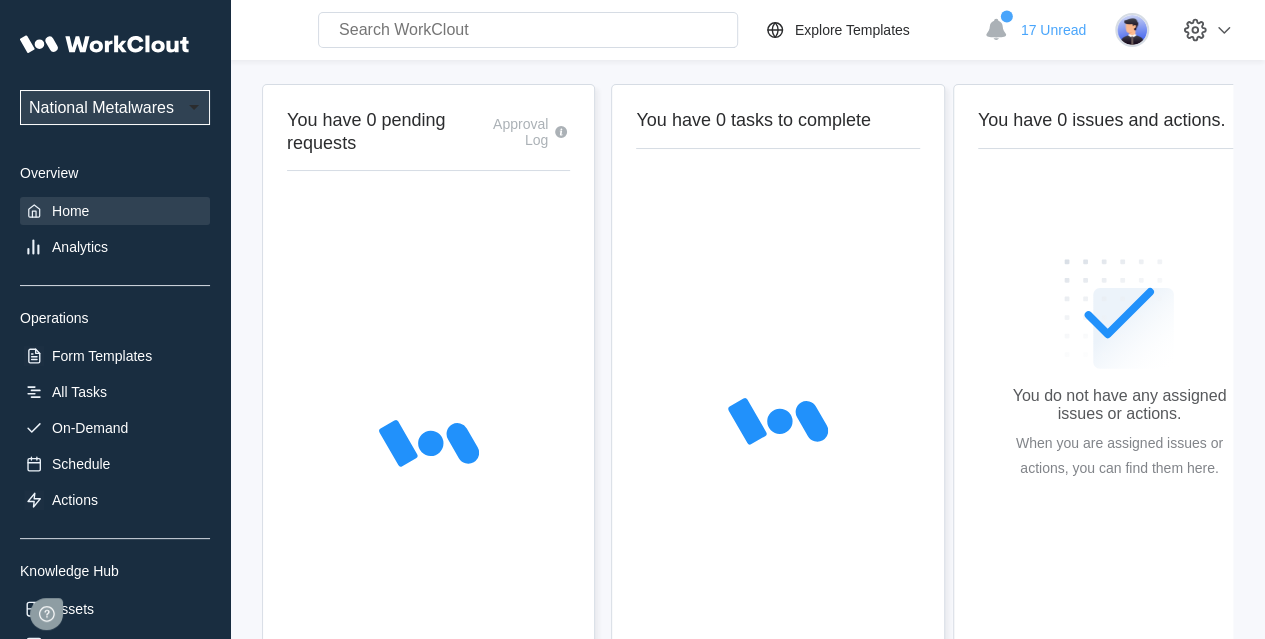 scroll, scrollTop: 0, scrollLeft: 0, axis: both 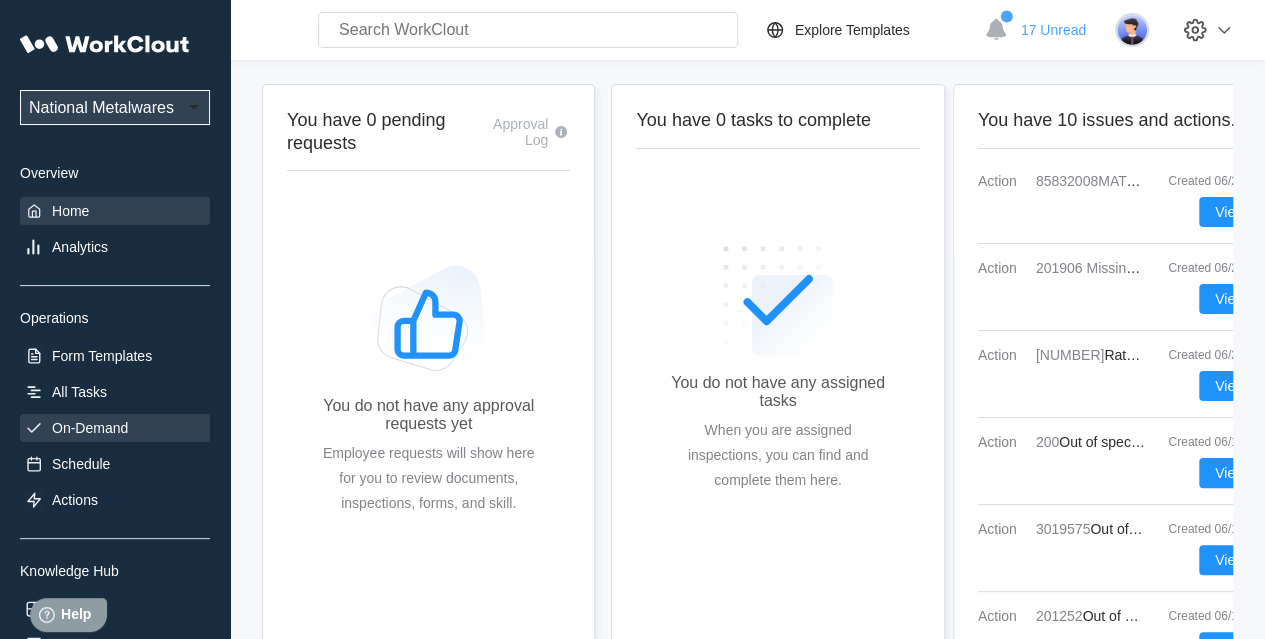 click on "On-Demand" at bounding box center (115, 428) 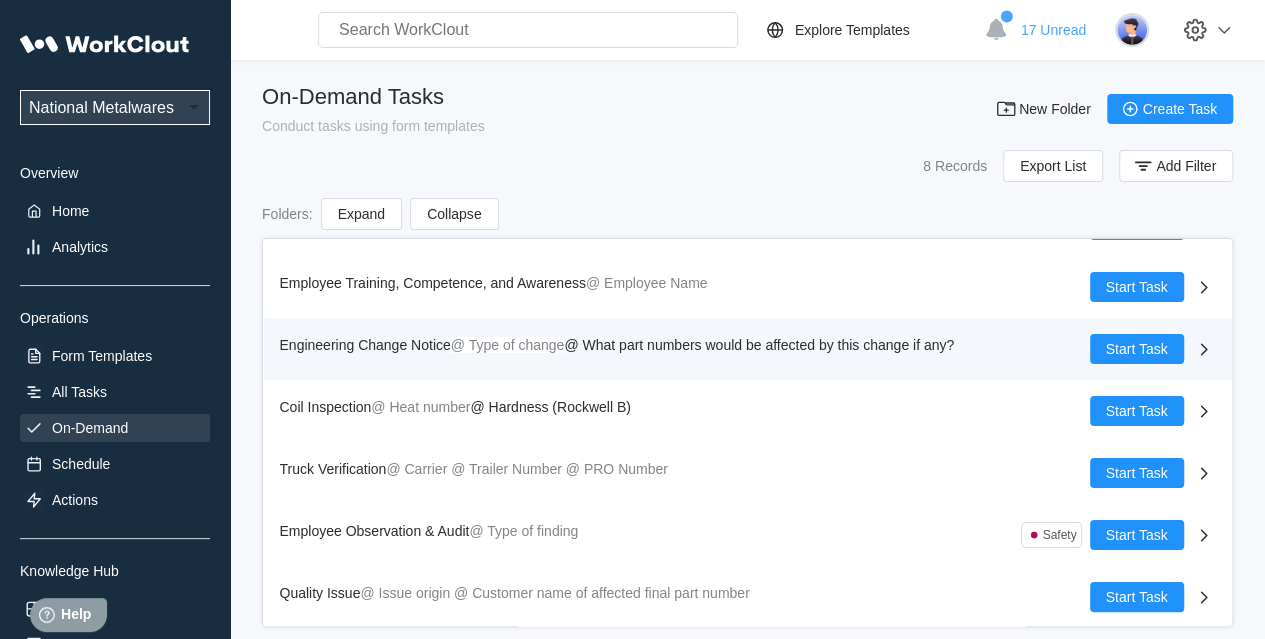 scroll, scrollTop: 109, scrollLeft: 0, axis: vertical 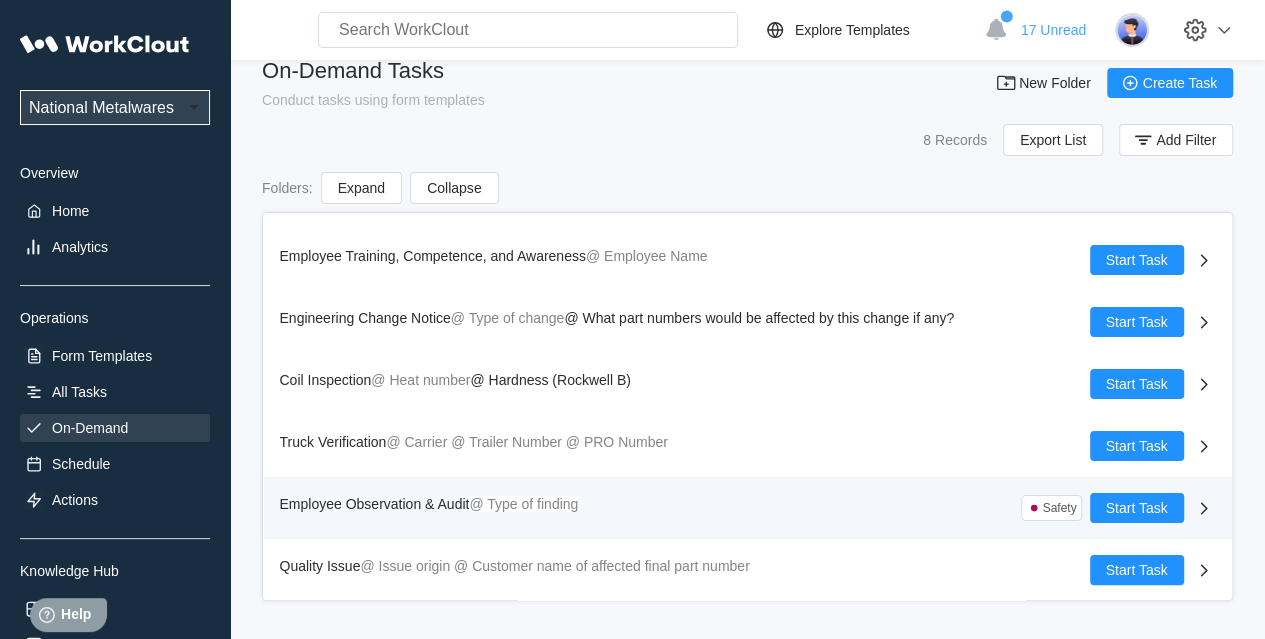 click on "Employee Observation & Audit" at bounding box center (375, 504) 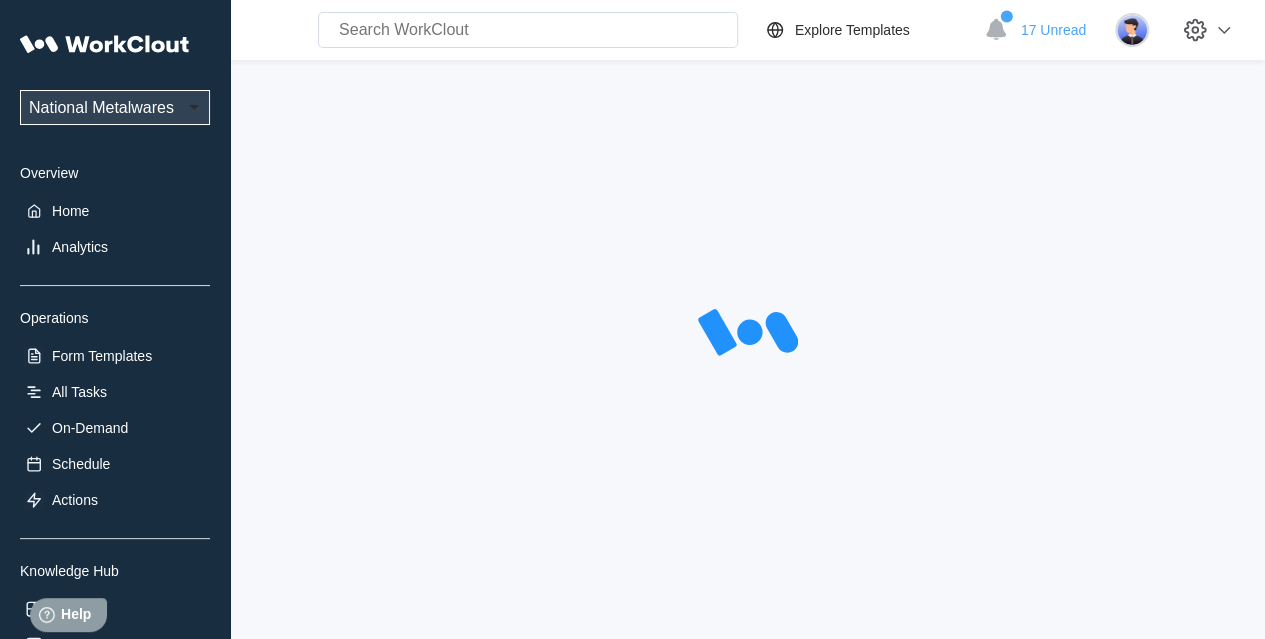 scroll, scrollTop: 0, scrollLeft: 0, axis: both 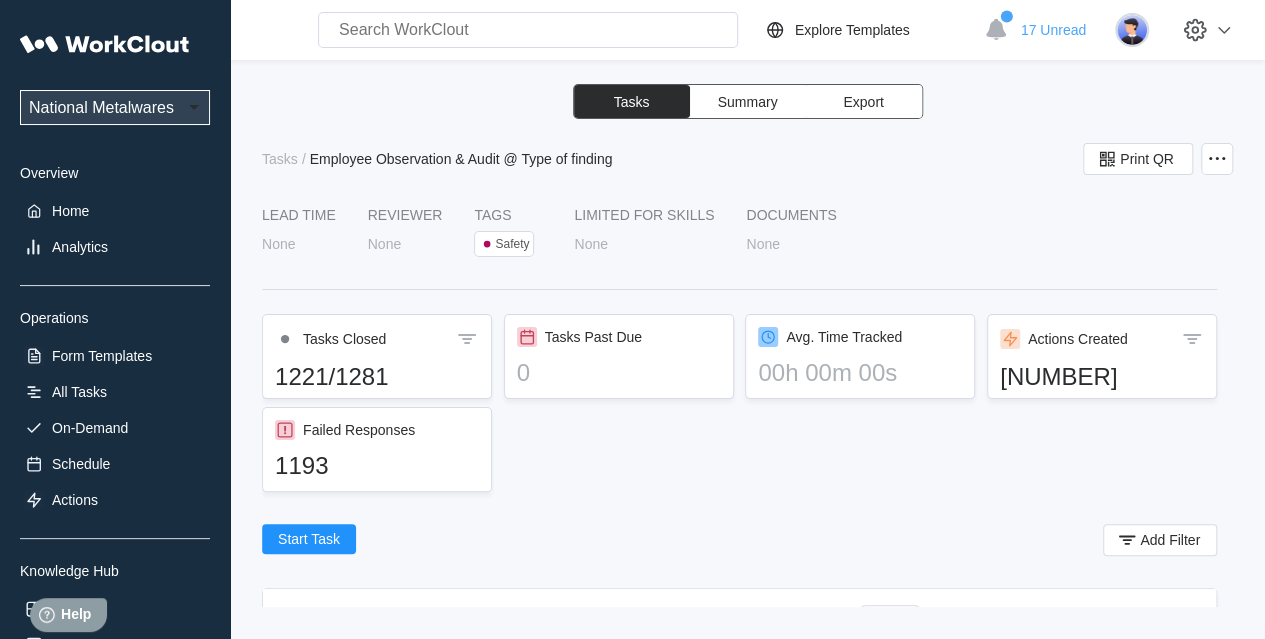 click on "Summary" at bounding box center [748, 102] 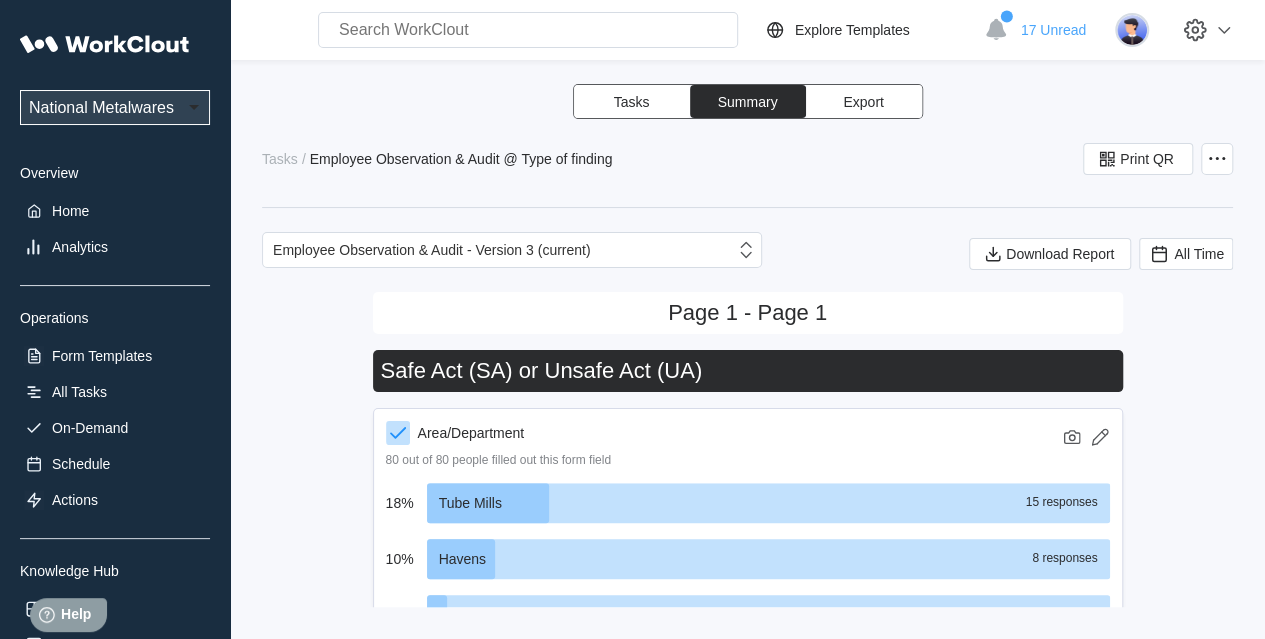 click on "Export" at bounding box center [632, 102] 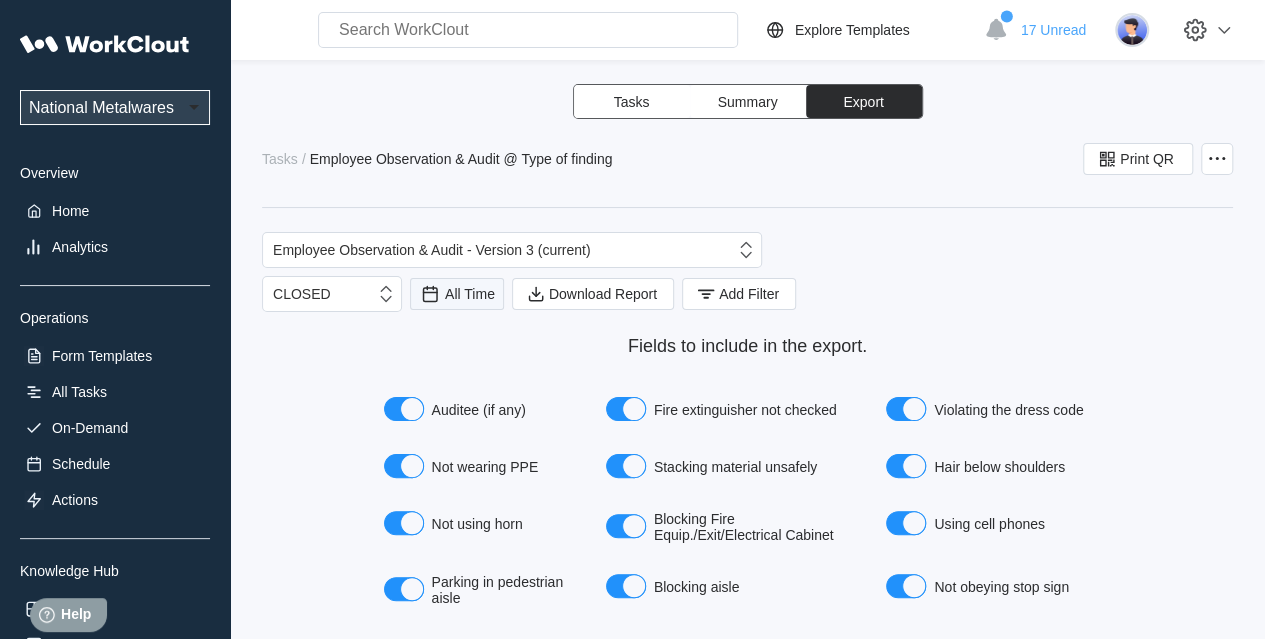 click on "All Time" at bounding box center [470, 294] 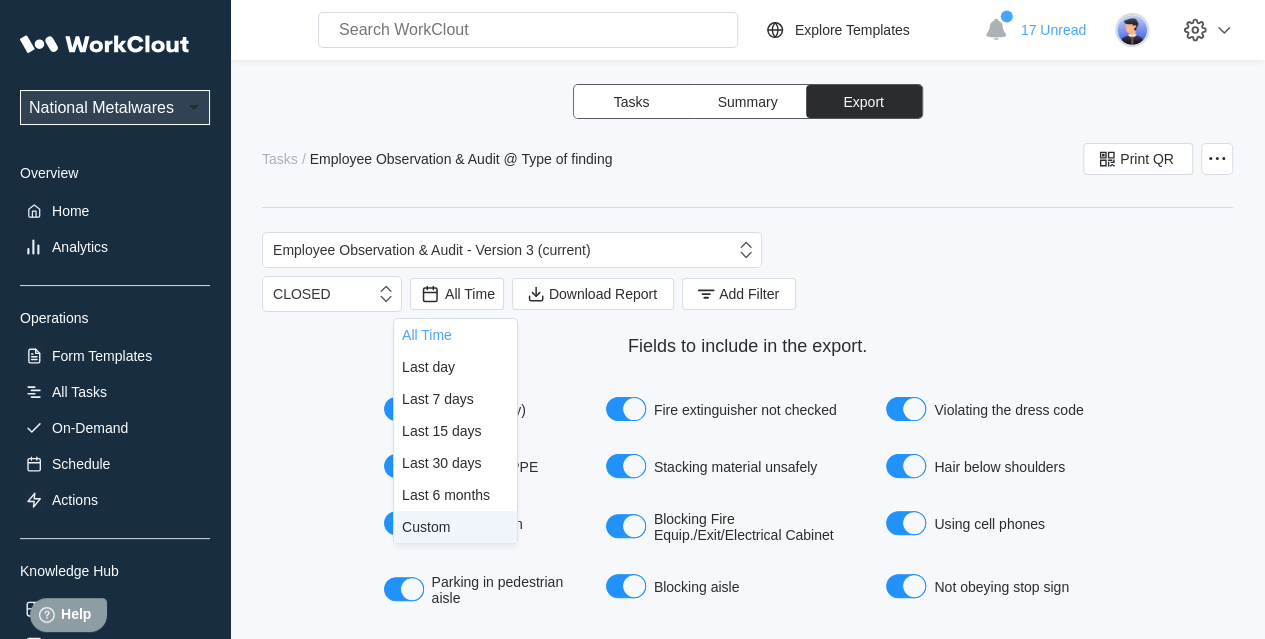 click on "Custom" at bounding box center (428, 367) 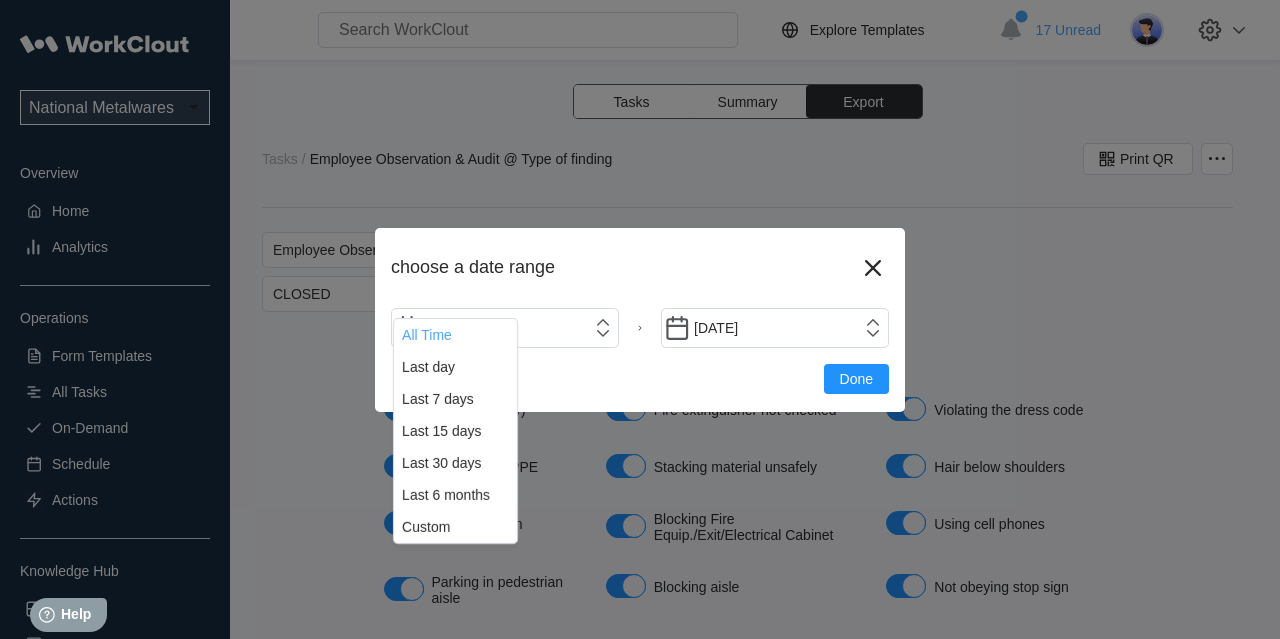 drag, startPoint x: 566, startPoint y: 290, endPoint x: 556, endPoint y: 295, distance: 11.18034 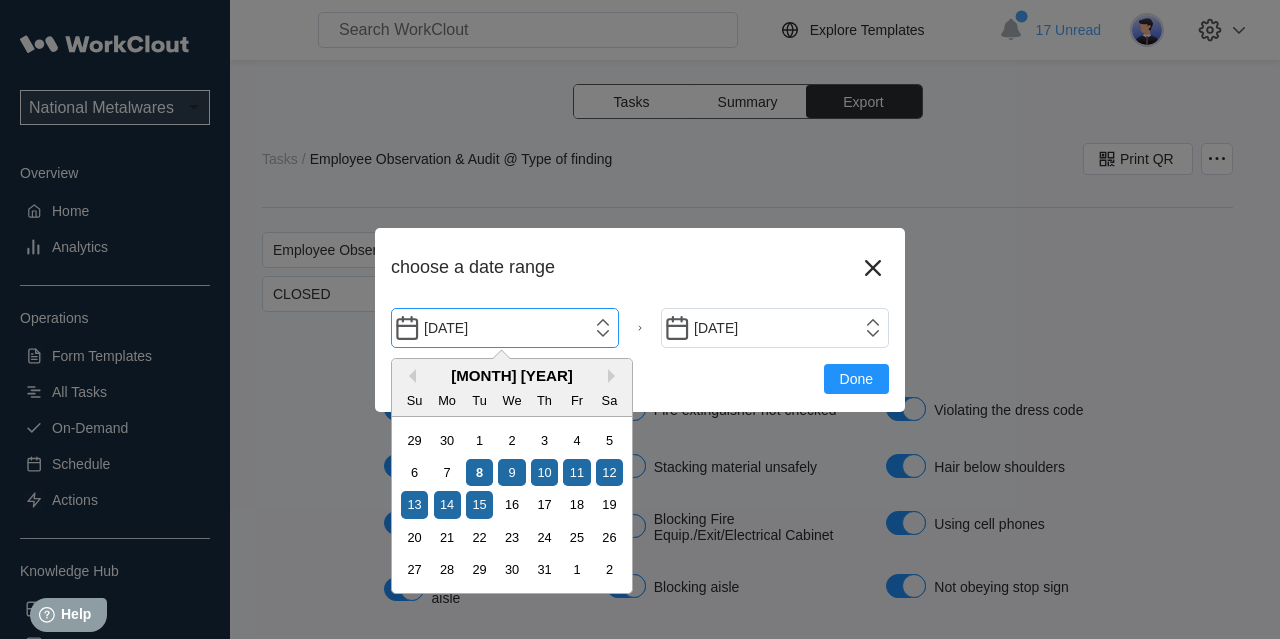 click on "[DATE]" at bounding box center [505, 328] 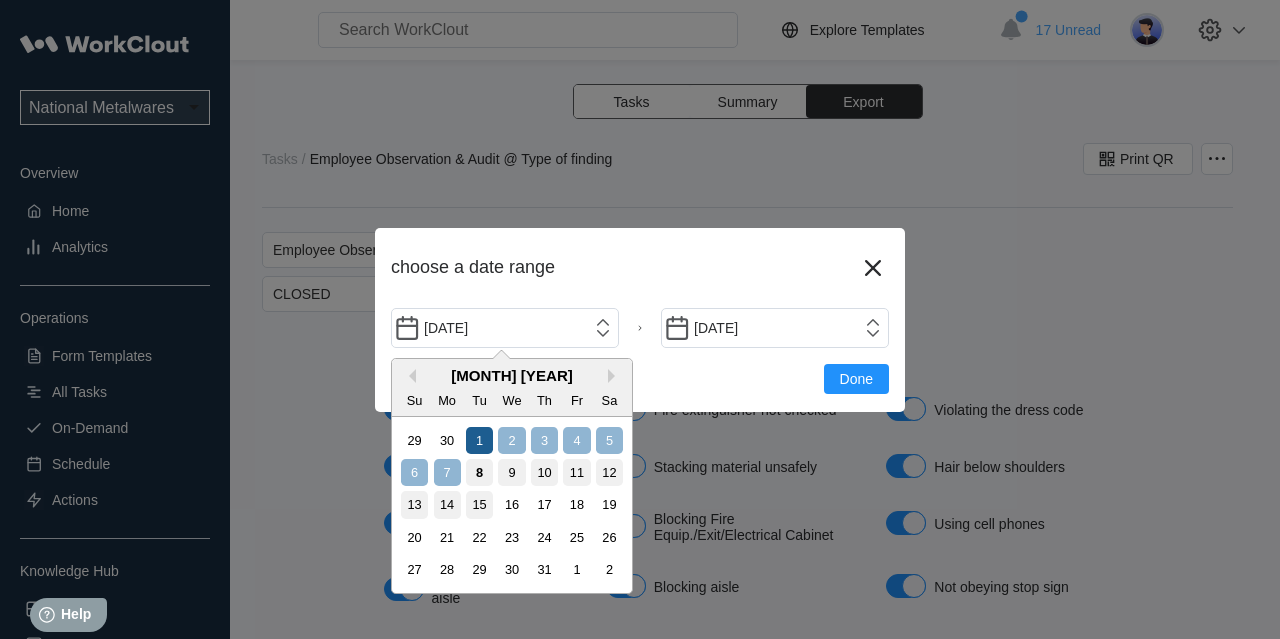 click on "1" at bounding box center (479, 440) 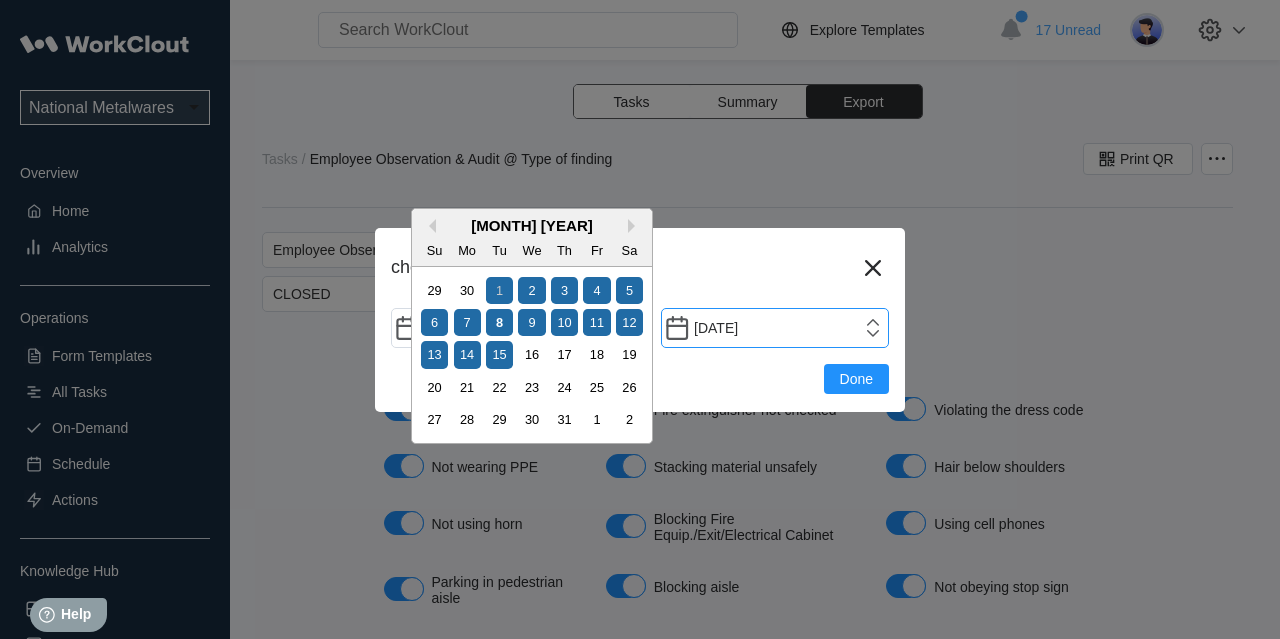 click on "[DATE]" at bounding box center (775, 328) 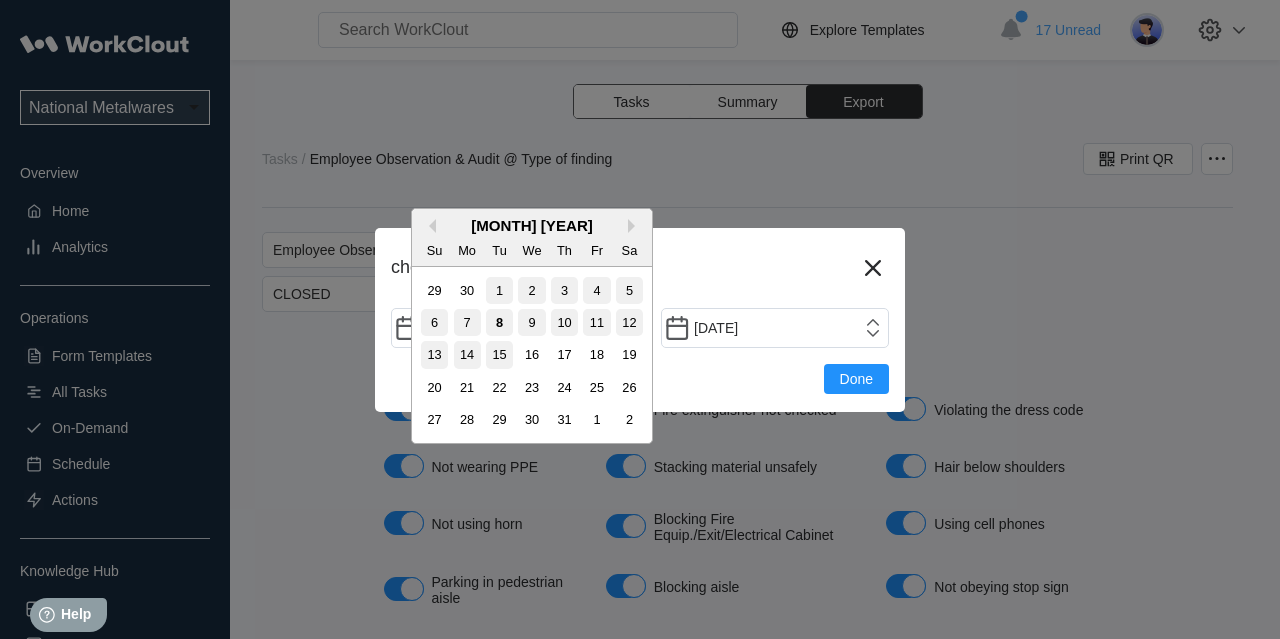 click on "8" at bounding box center [499, 322] 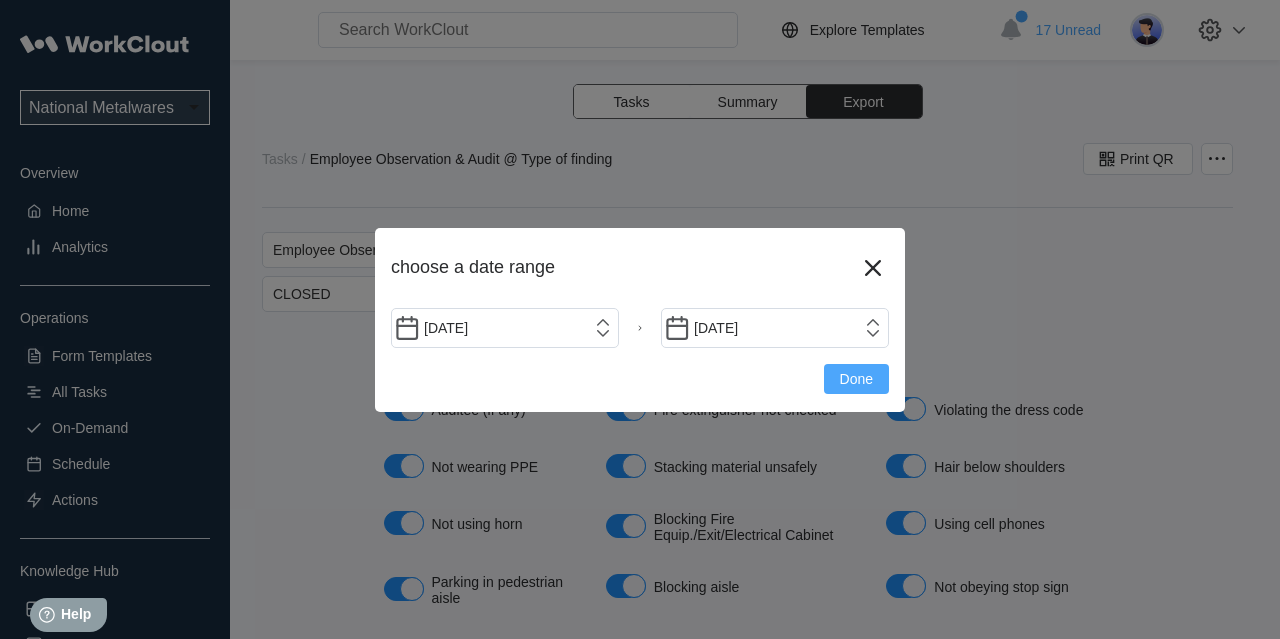 click on "Done" at bounding box center (856, 379) 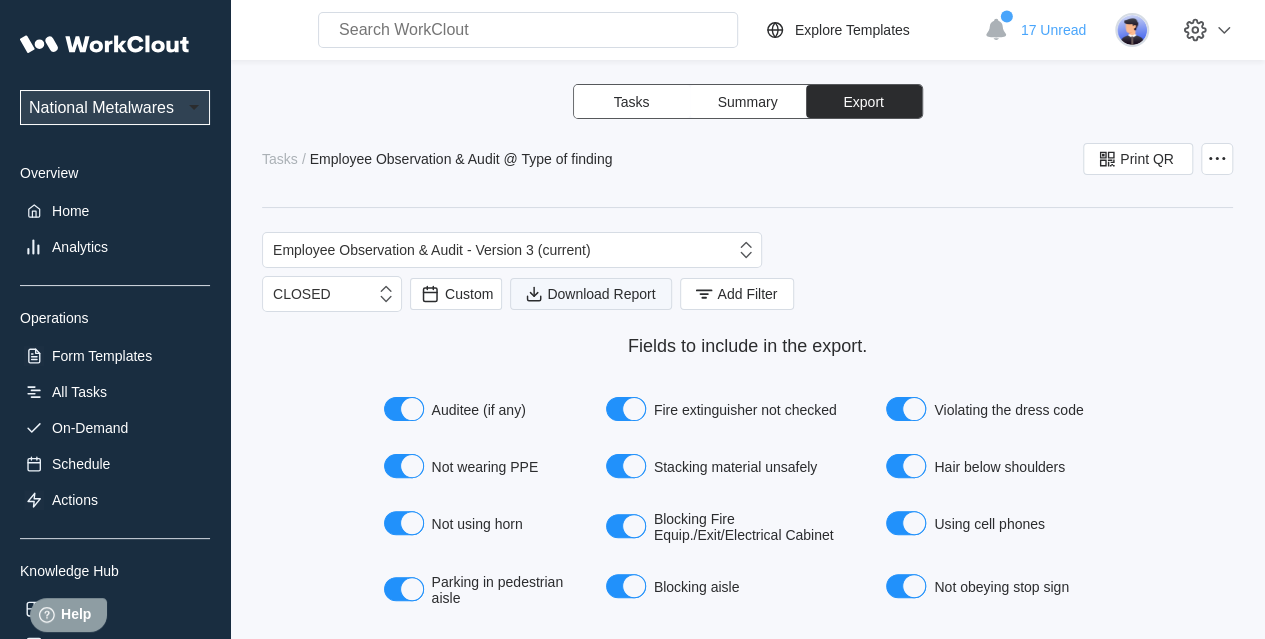 click on "Download Report" at bounding box center [601, 294] 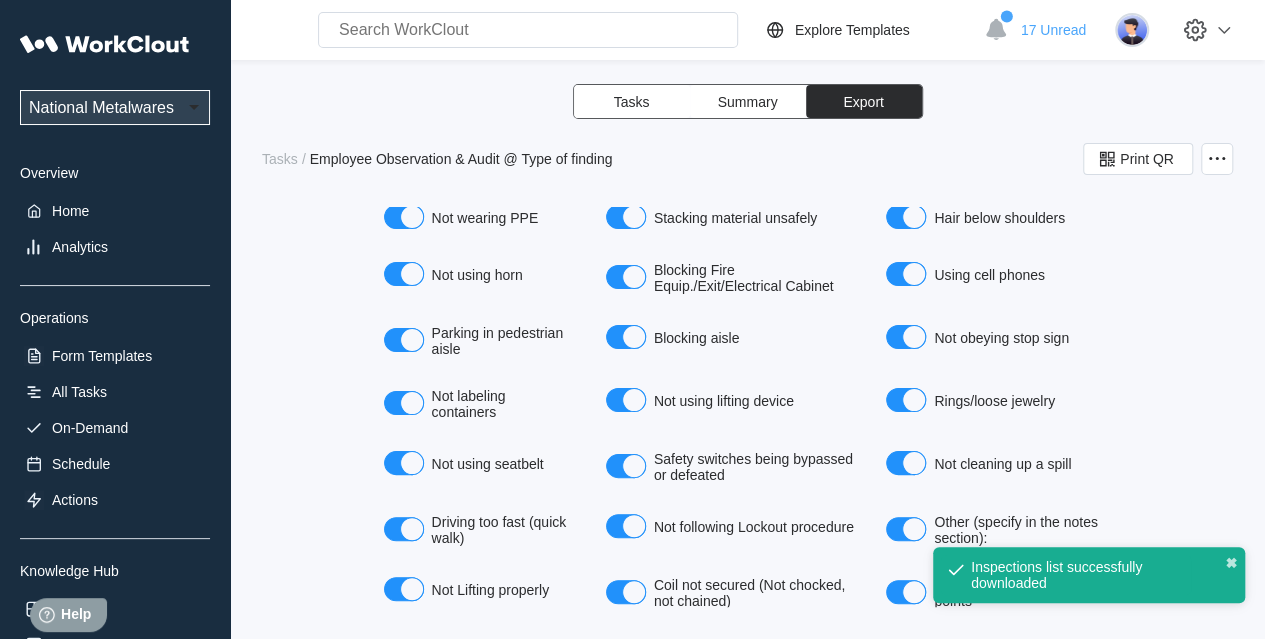 scroll, scrollTop: 0, scrollLeft: 0, axis: both 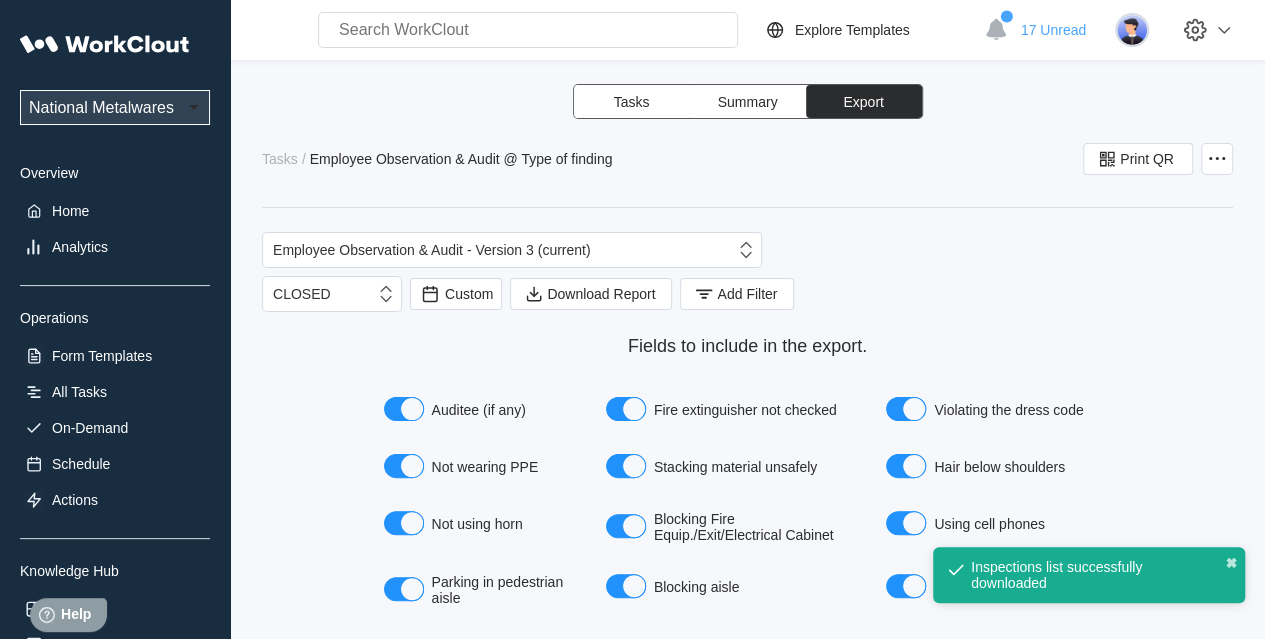 click on "Summary" at bounding box center [632, 102] 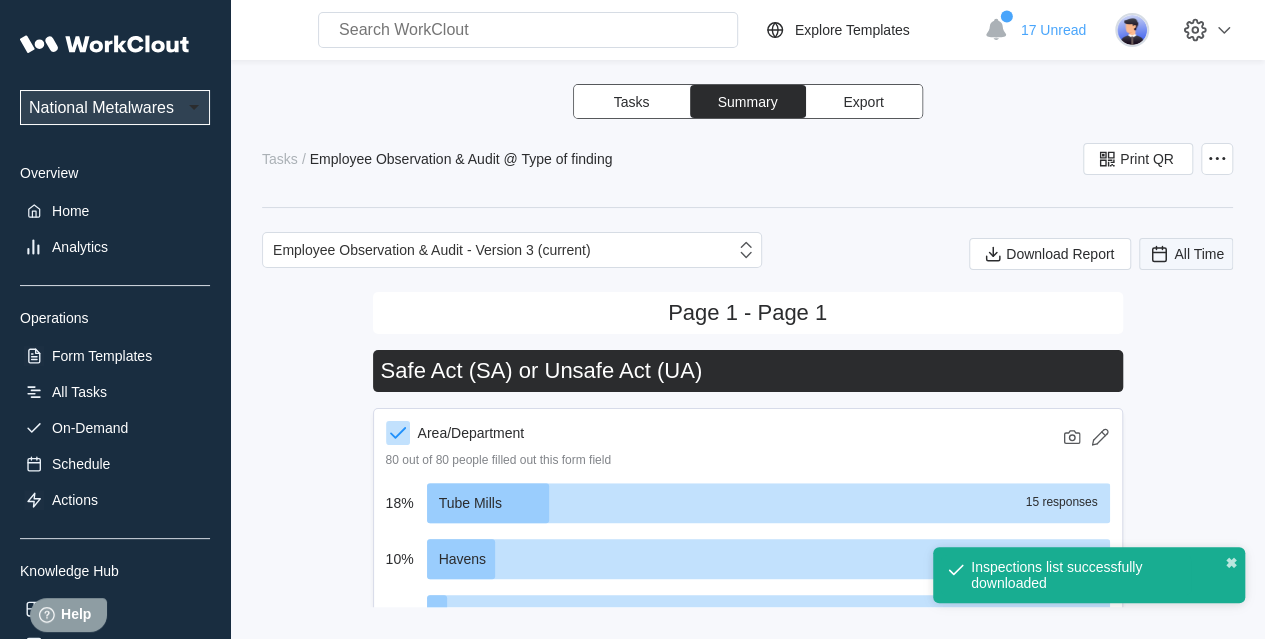 click on "All Time" at bounding box center [1199, 254] 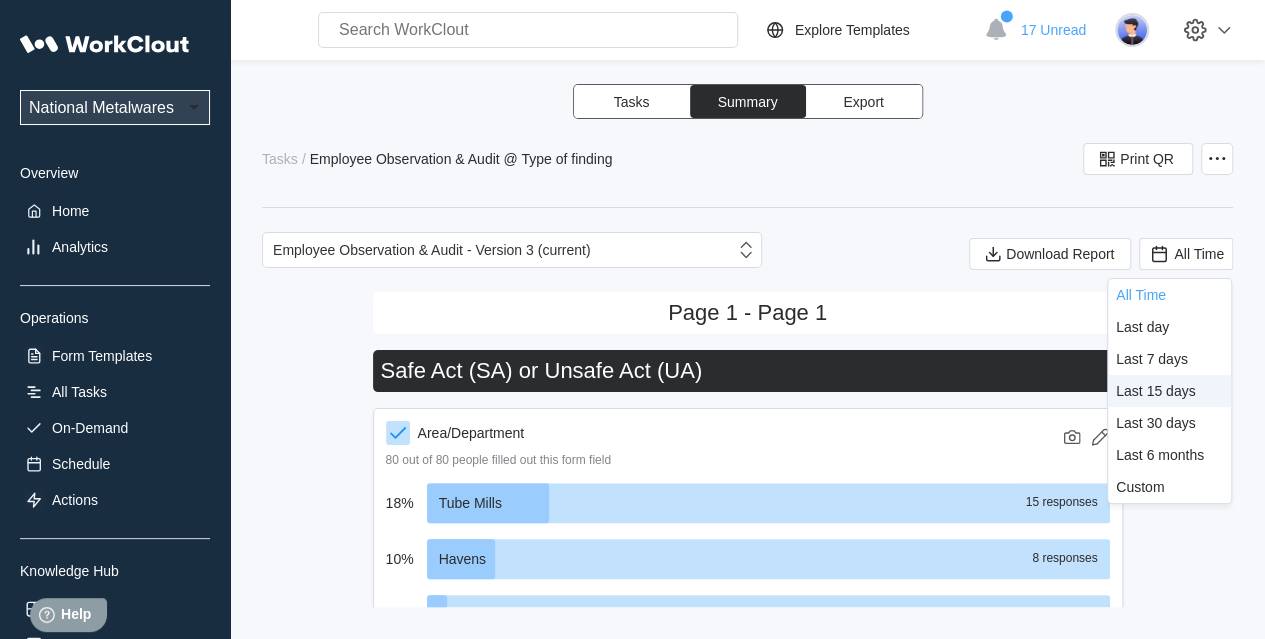 click on "Last 15 days" at bounding box center (1142, 327) 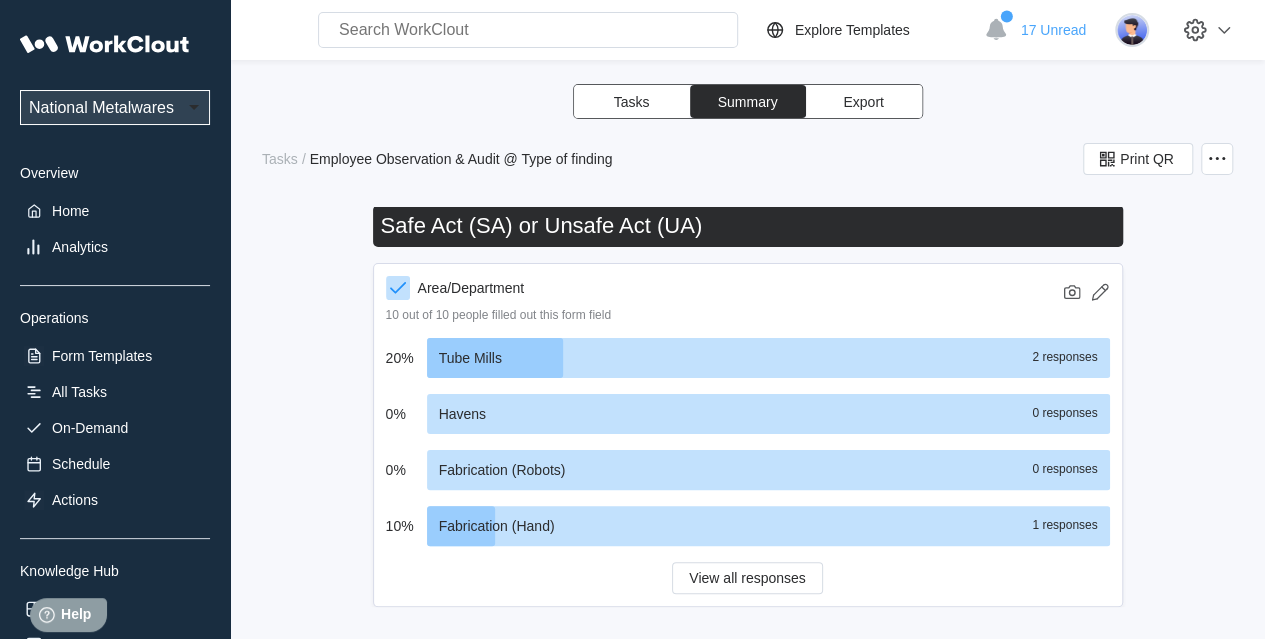 scroll, scrollTop: 0, scrollLeft: 0, axis: both 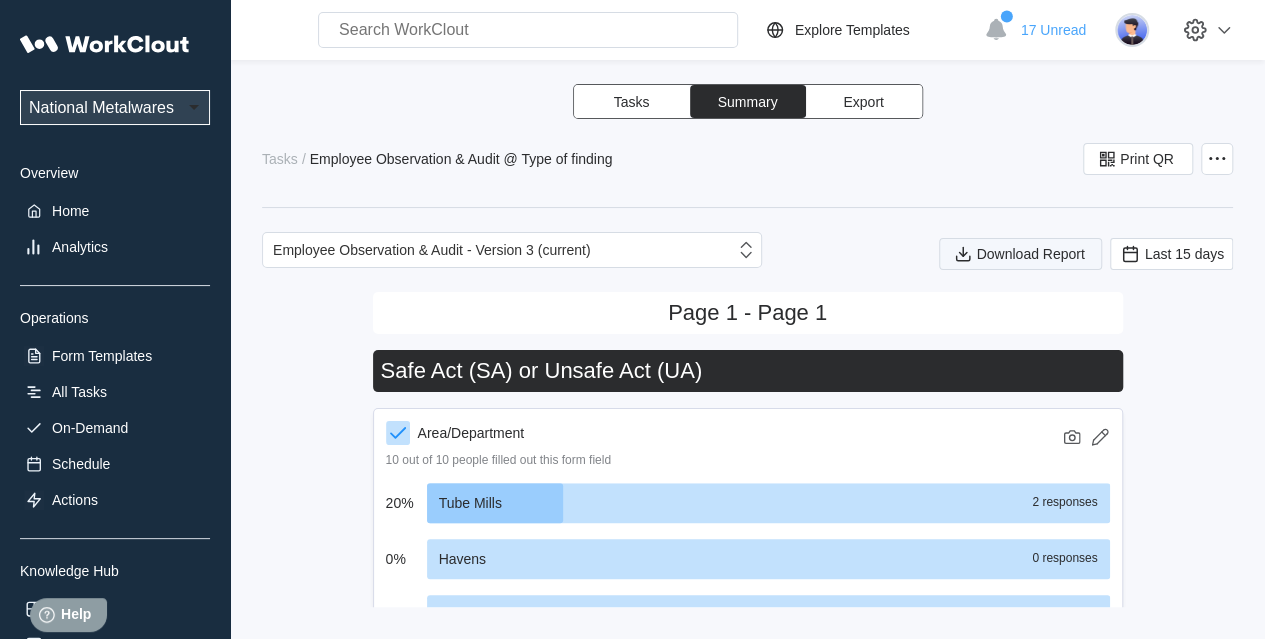 click on "Download Report" at bounding box center [1030, 254] 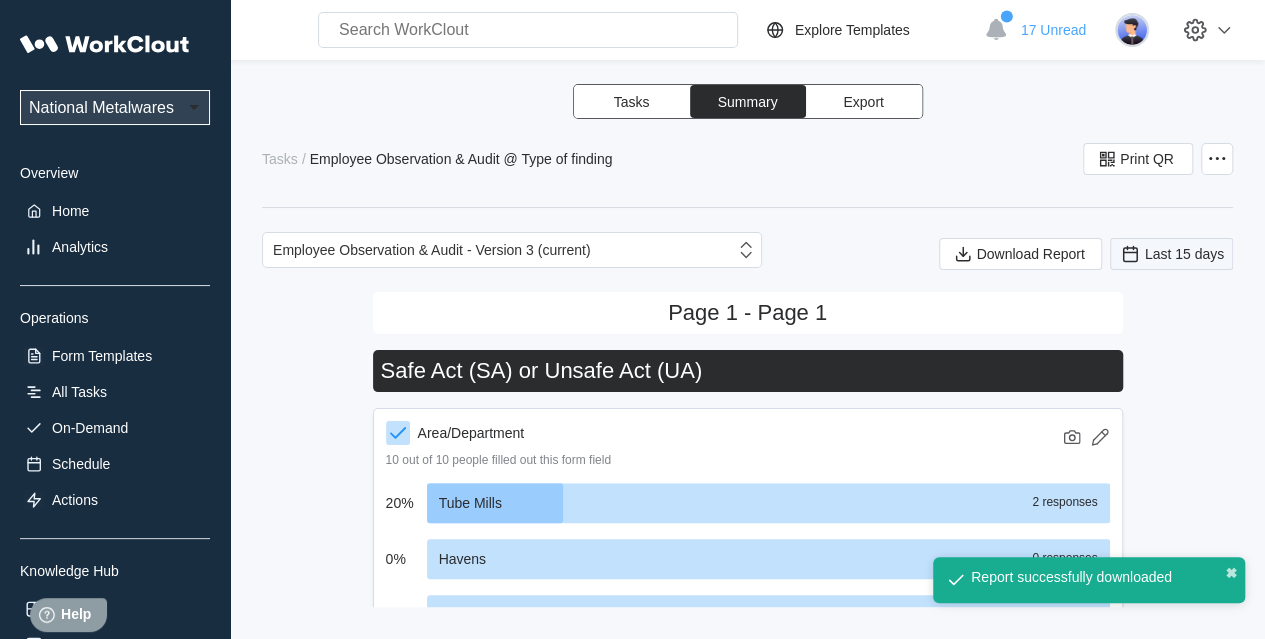 click on "Last 15 days" at bounding box center [1171, 254] 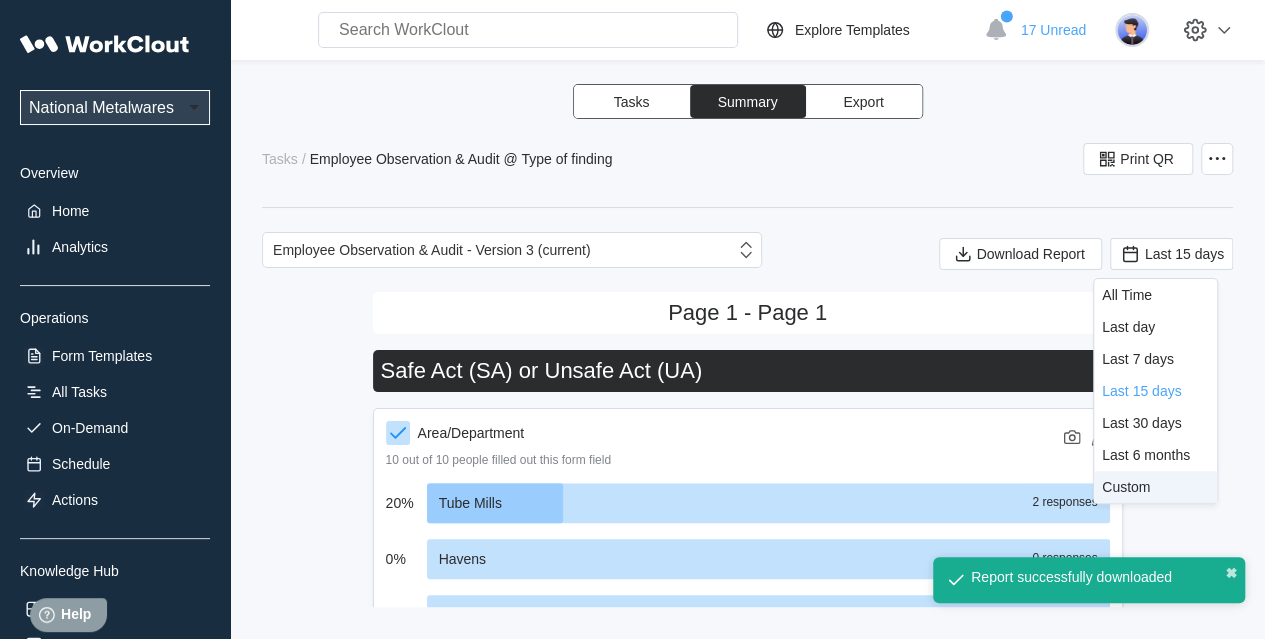 click on "Custom" at bounding box center [1127, 295] 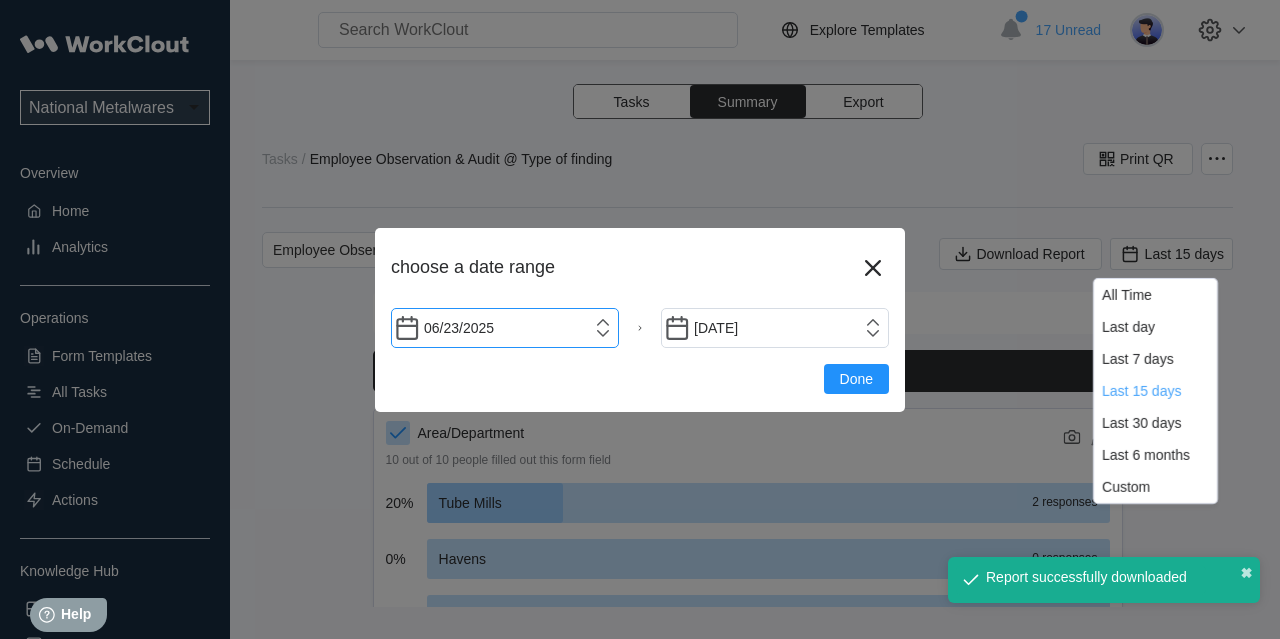 click on "06/23/2025" at bounding box center [505, 328] 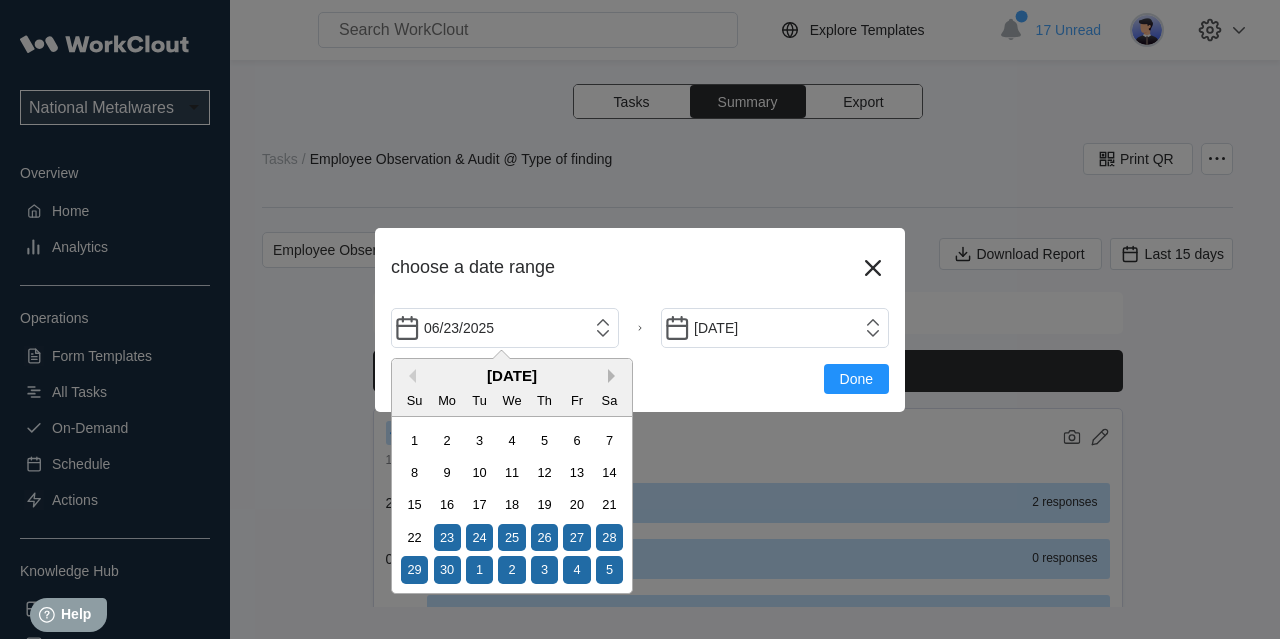 click on "Next Month" at bounding box center [615, 376] 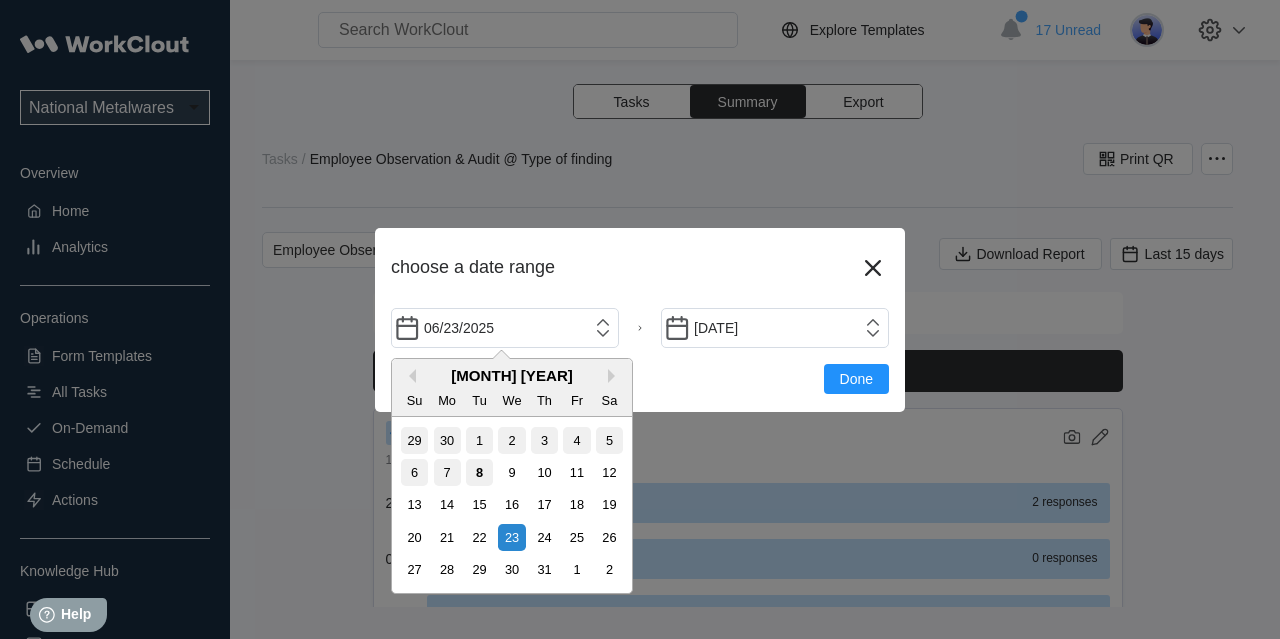 click on "1" at bounding box center [479, 440] 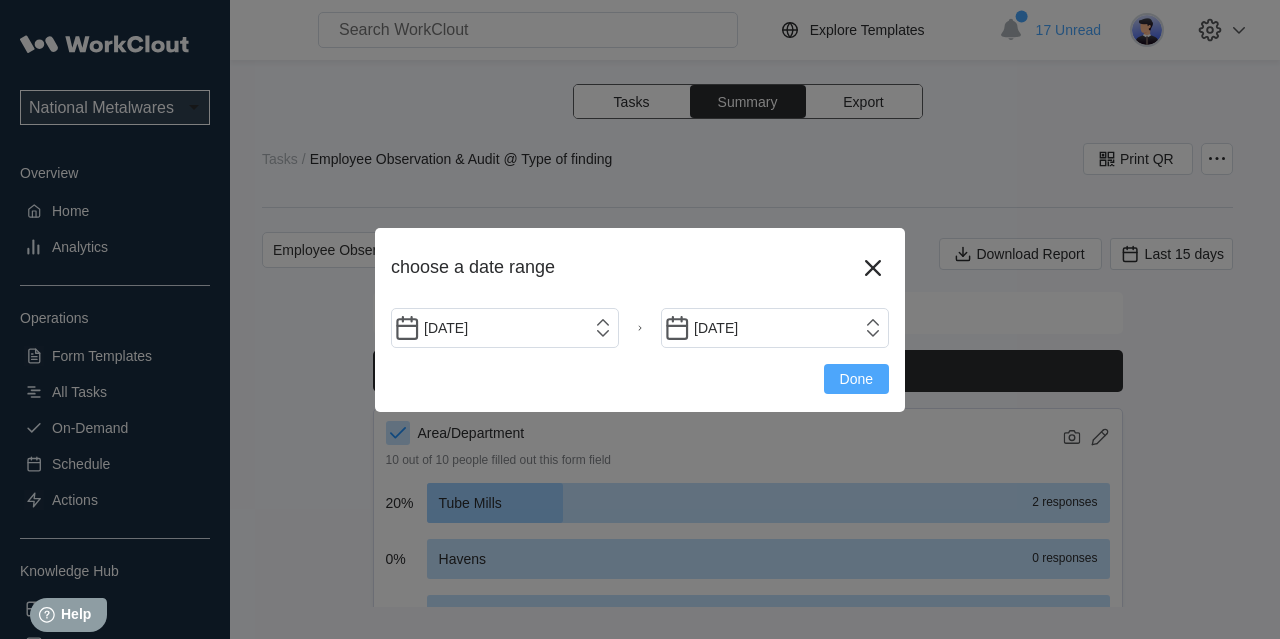 click on "Done" at bounding box center [856, 379] 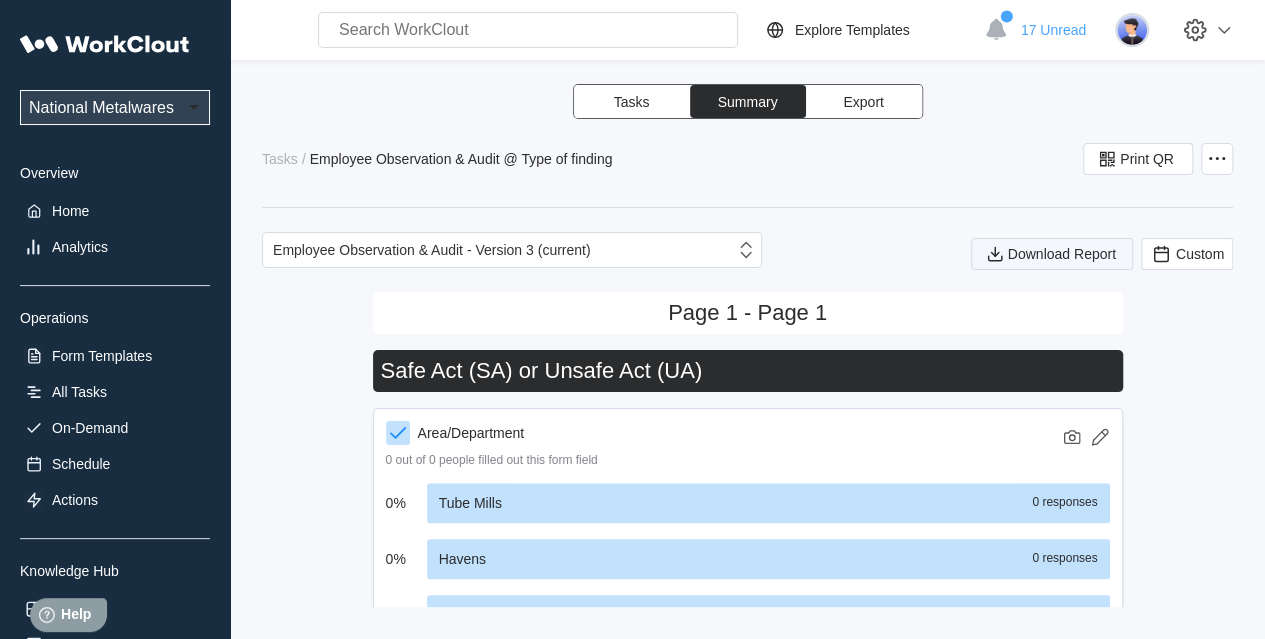 click on "Download Report" at bounding box center (1052, 254) 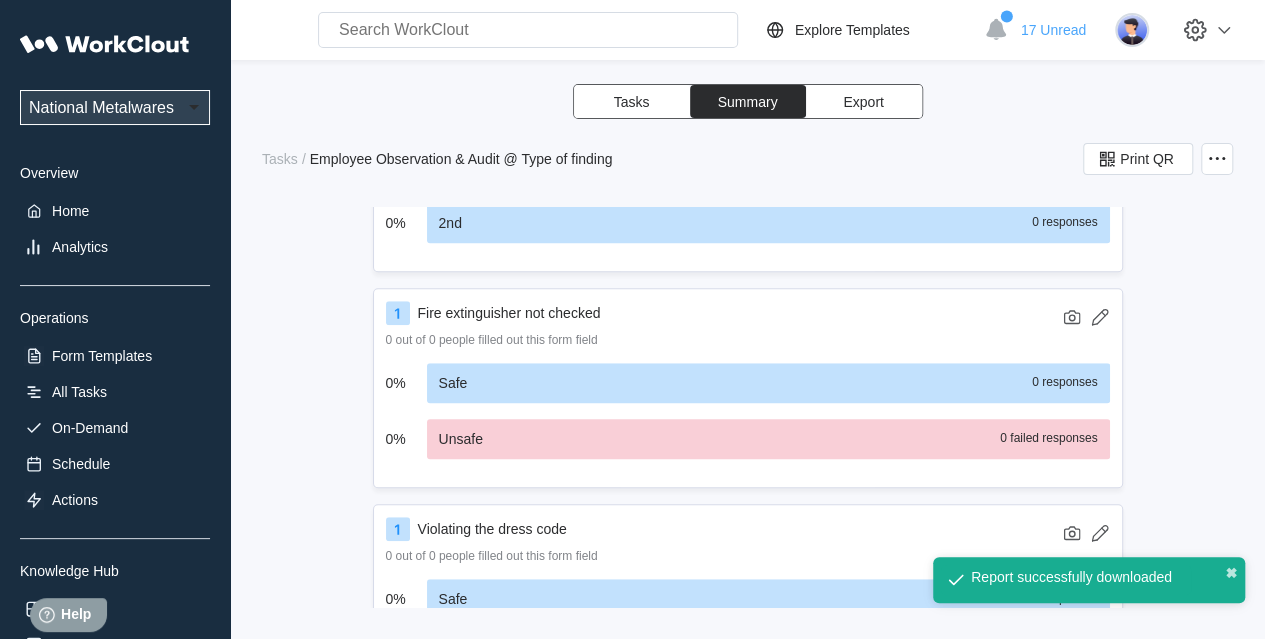 scroll, scrollTop: 1100, scrollLeft: 0, axis: vertical 